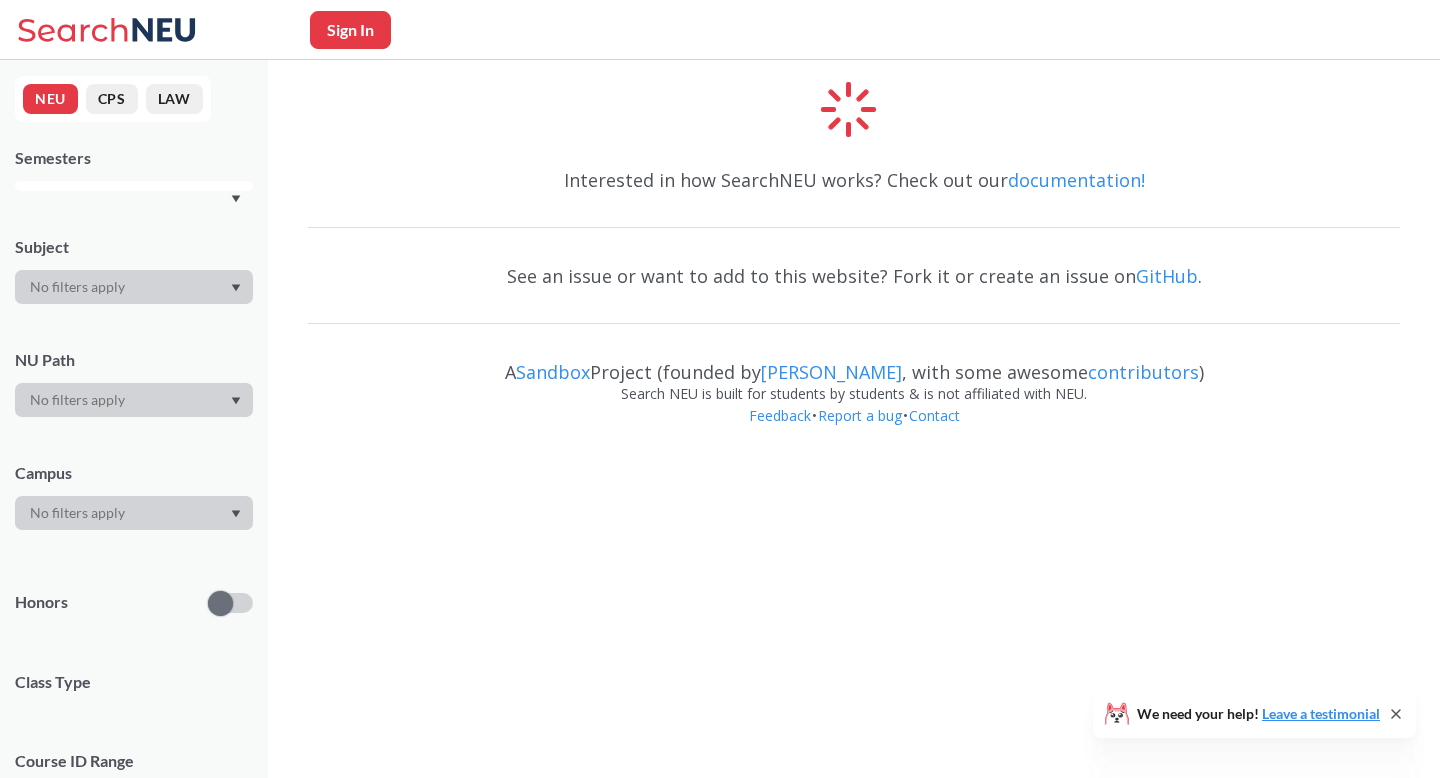 scroll, scrollTop: 0, scrollLeft: 0, axis: both 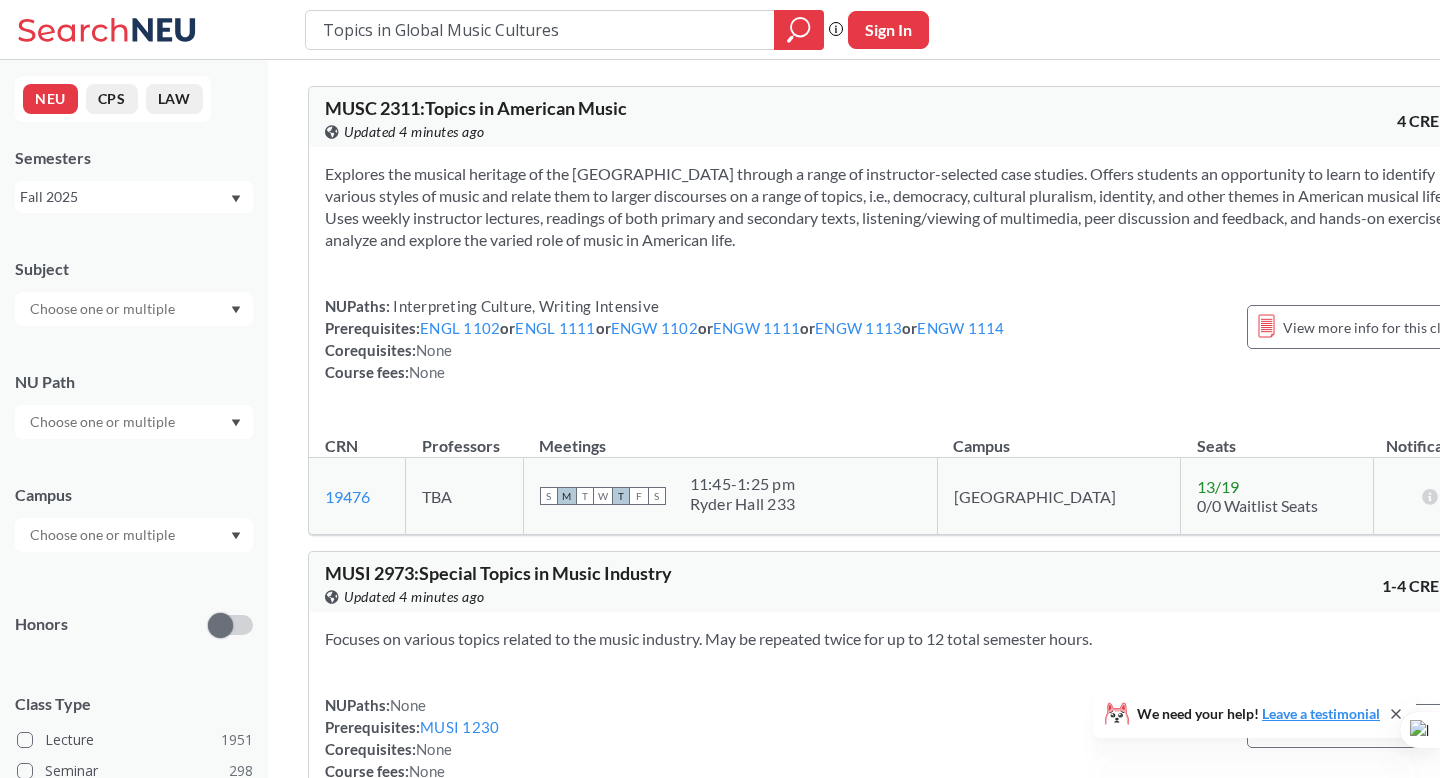 click on "Topics in Global Music Cultures" at bounding box center [540, 30] 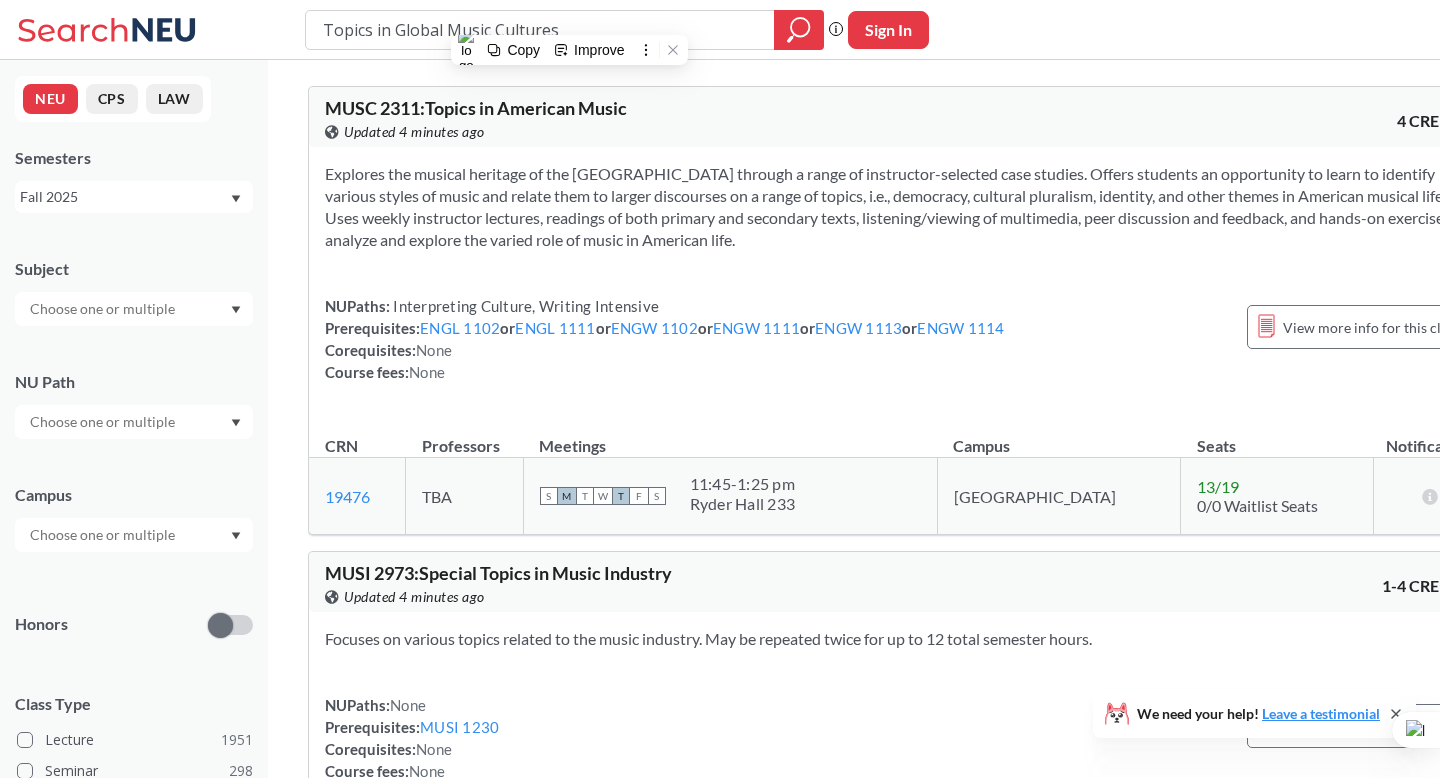 click on "Topics in Global Music Cultures" at bounding box center (540, 30) 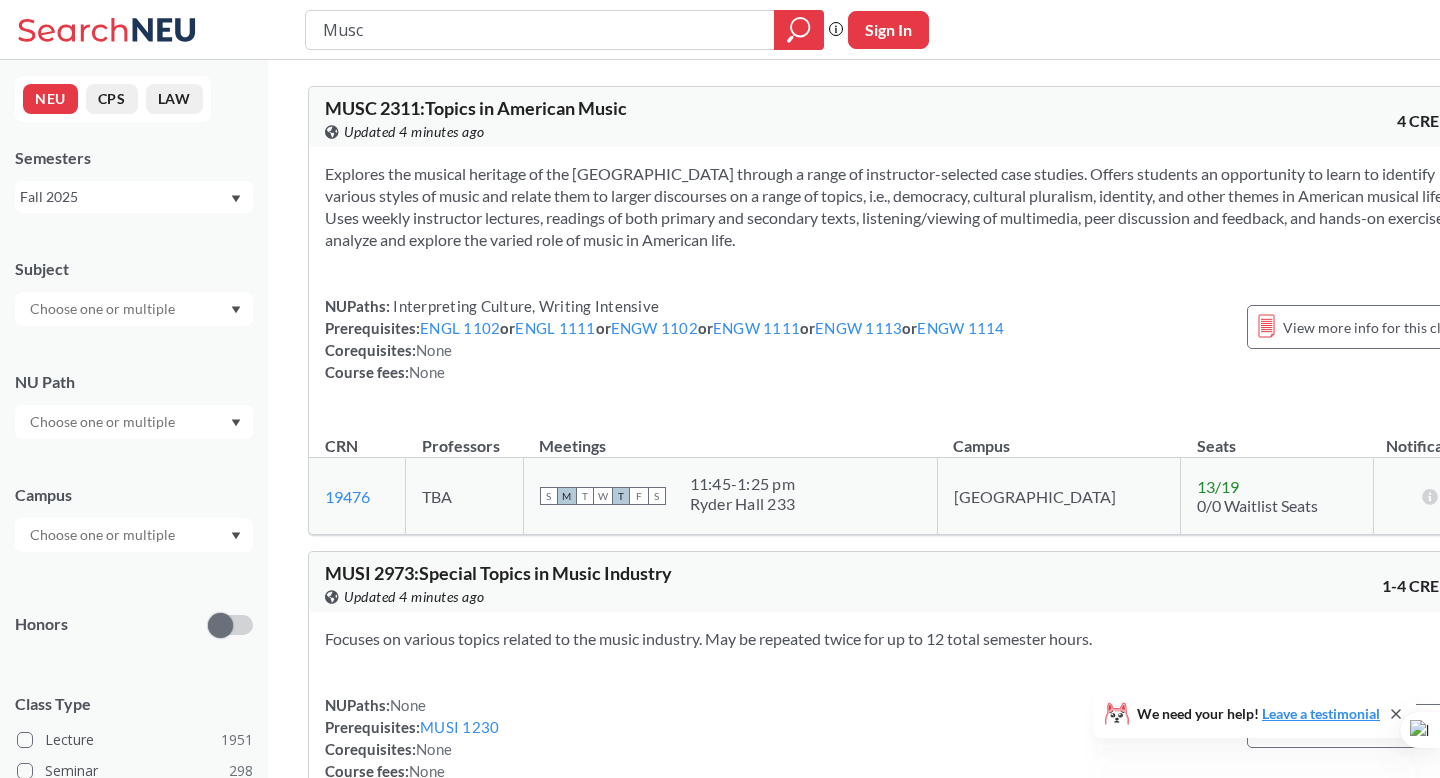 type on "Musc" 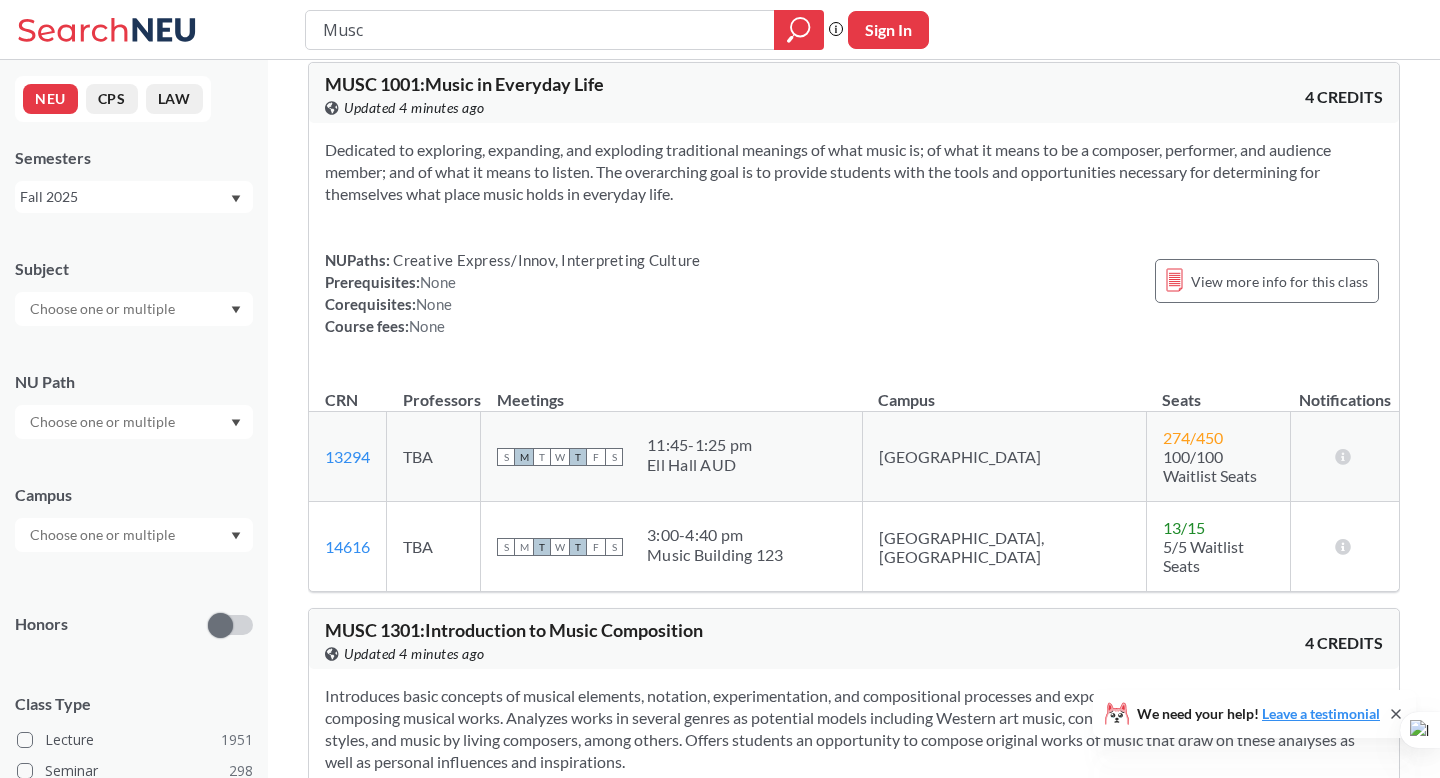 scroll, scrollTop: 442, scrollLeft: 0, axis: vertical 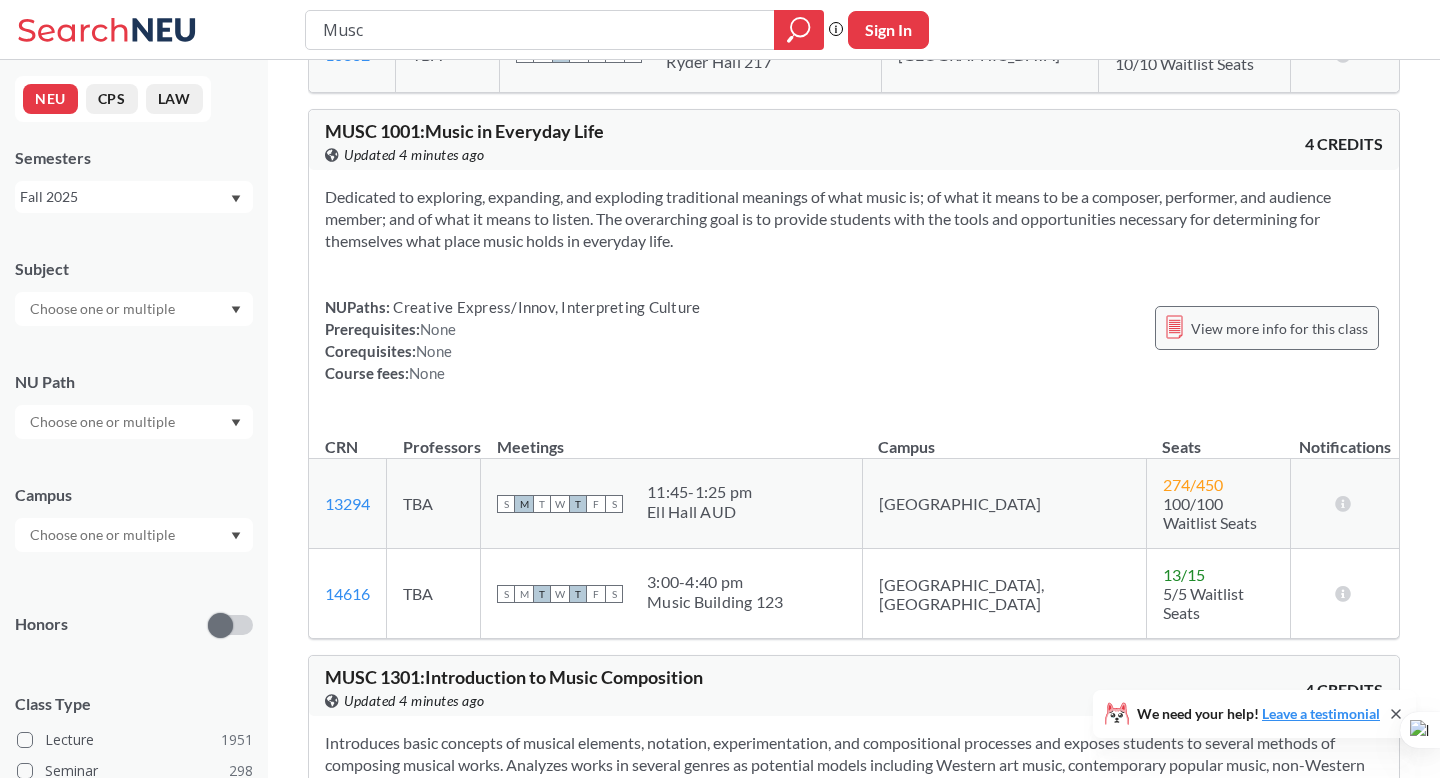 click on "View more info for this class" at bounding box center (1279, 328) 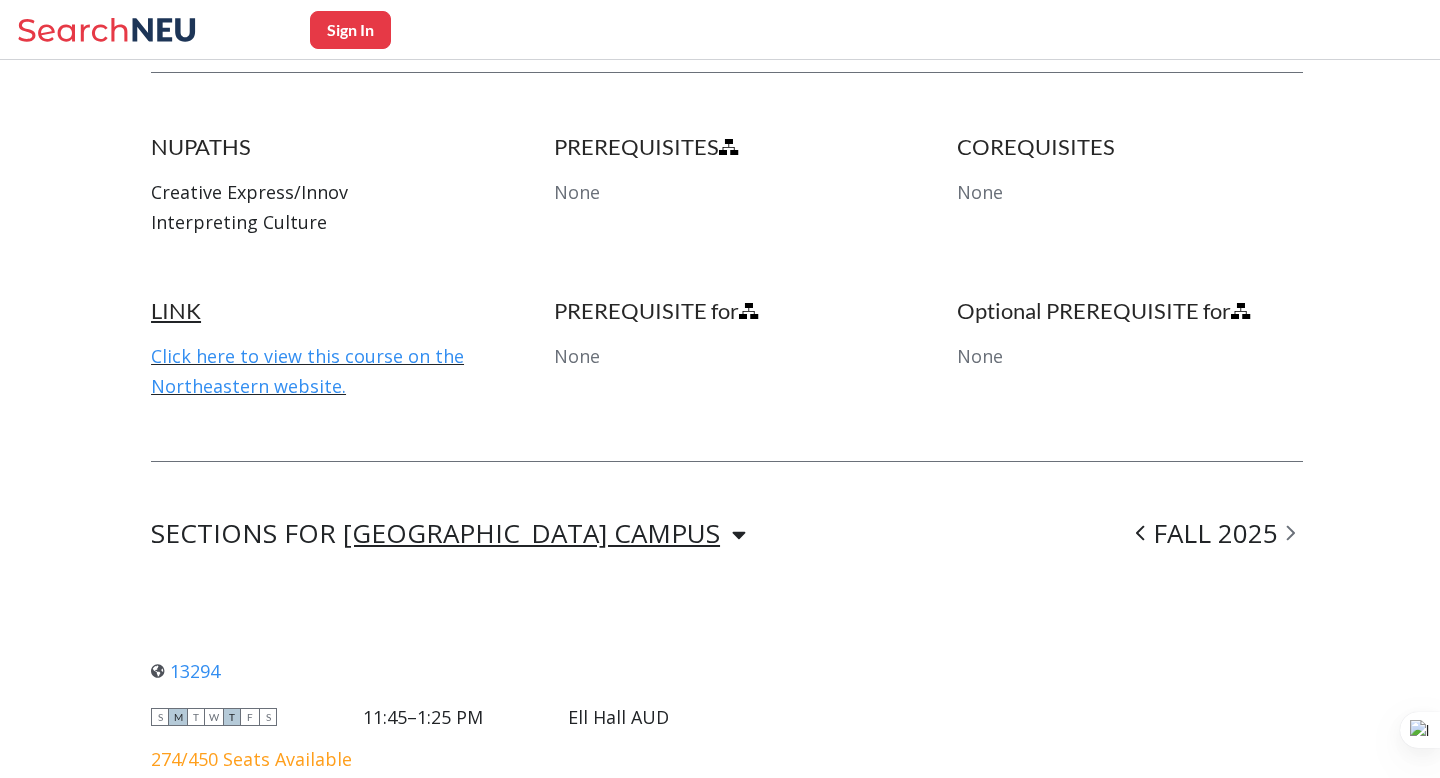 scroll, scrollTop: 1281, scrollLeft: 0, axis: vertical 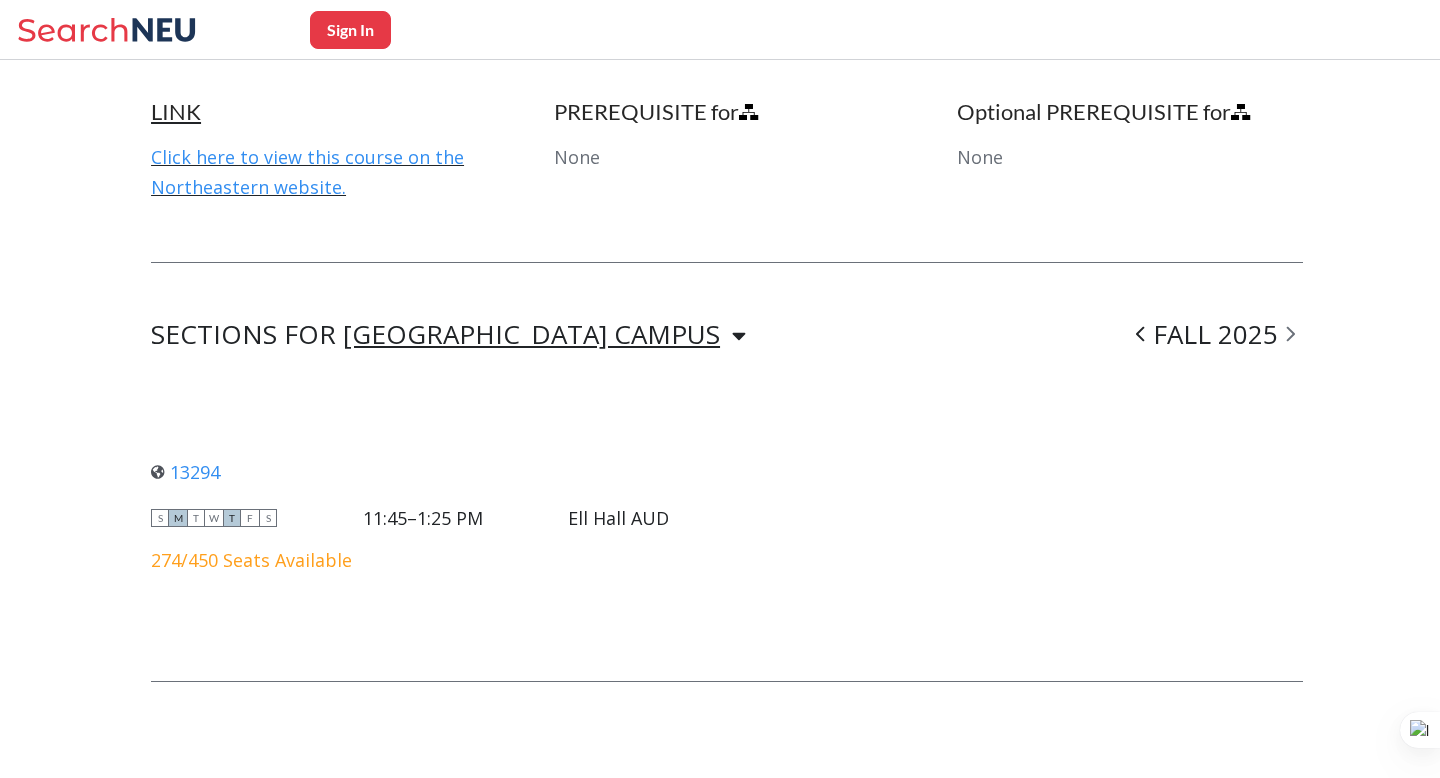 click 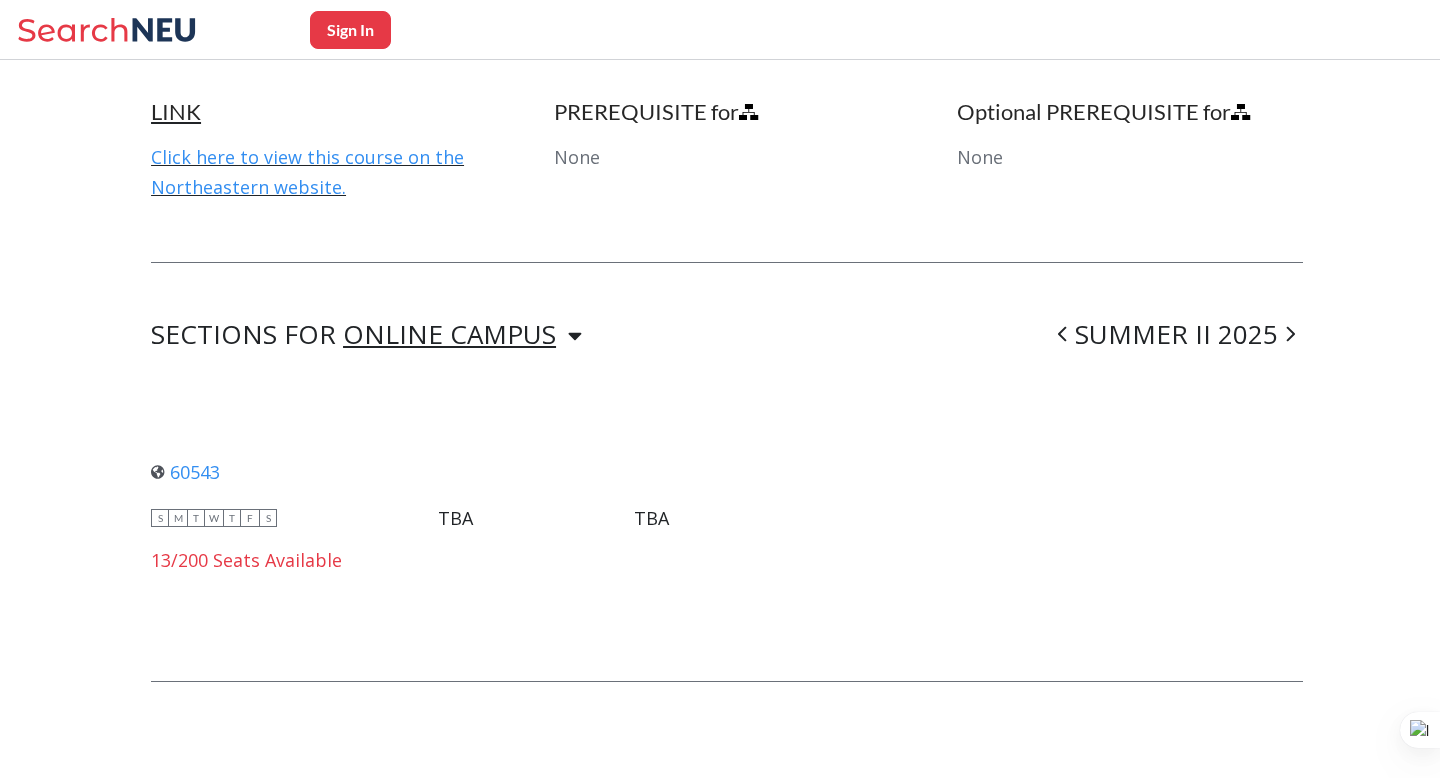 click at bounding box center [1062, 334] 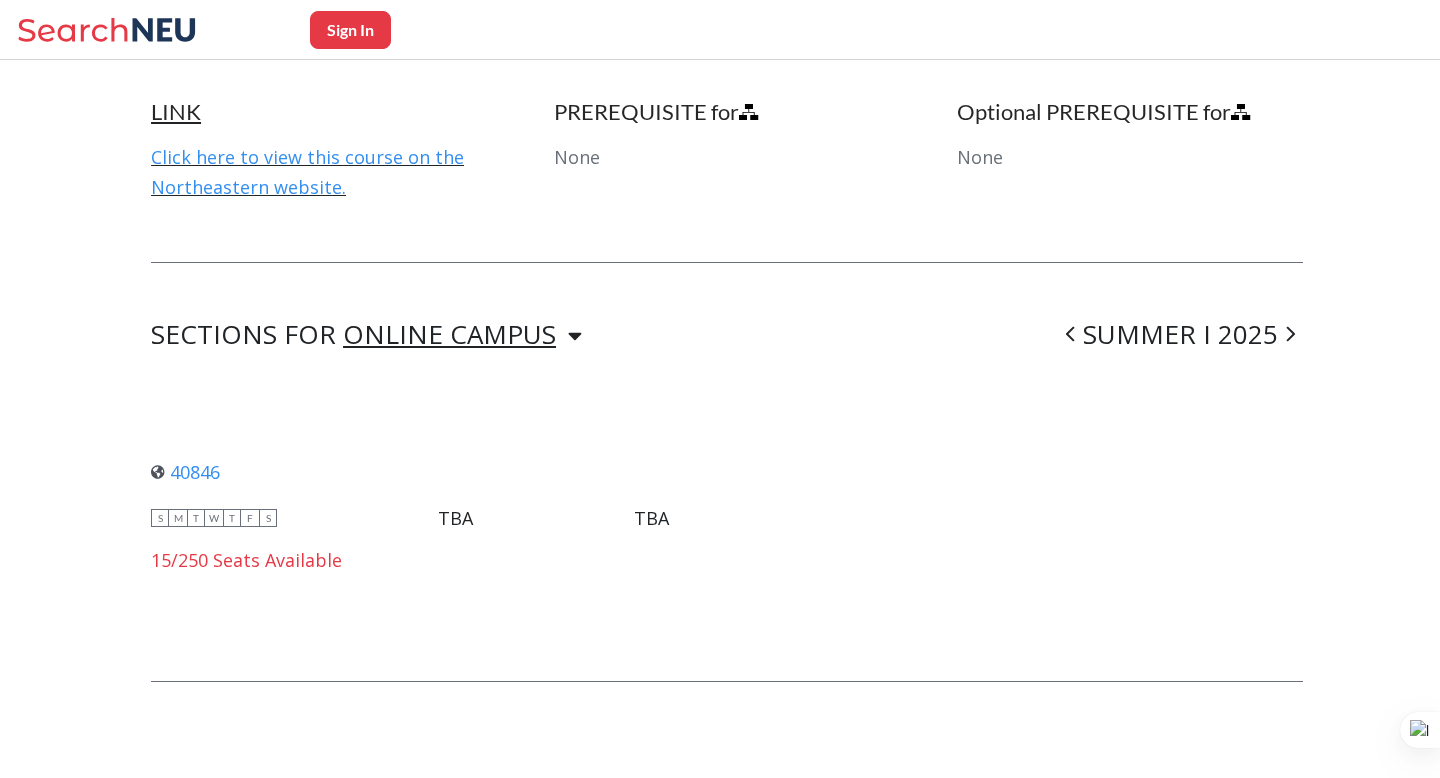 click 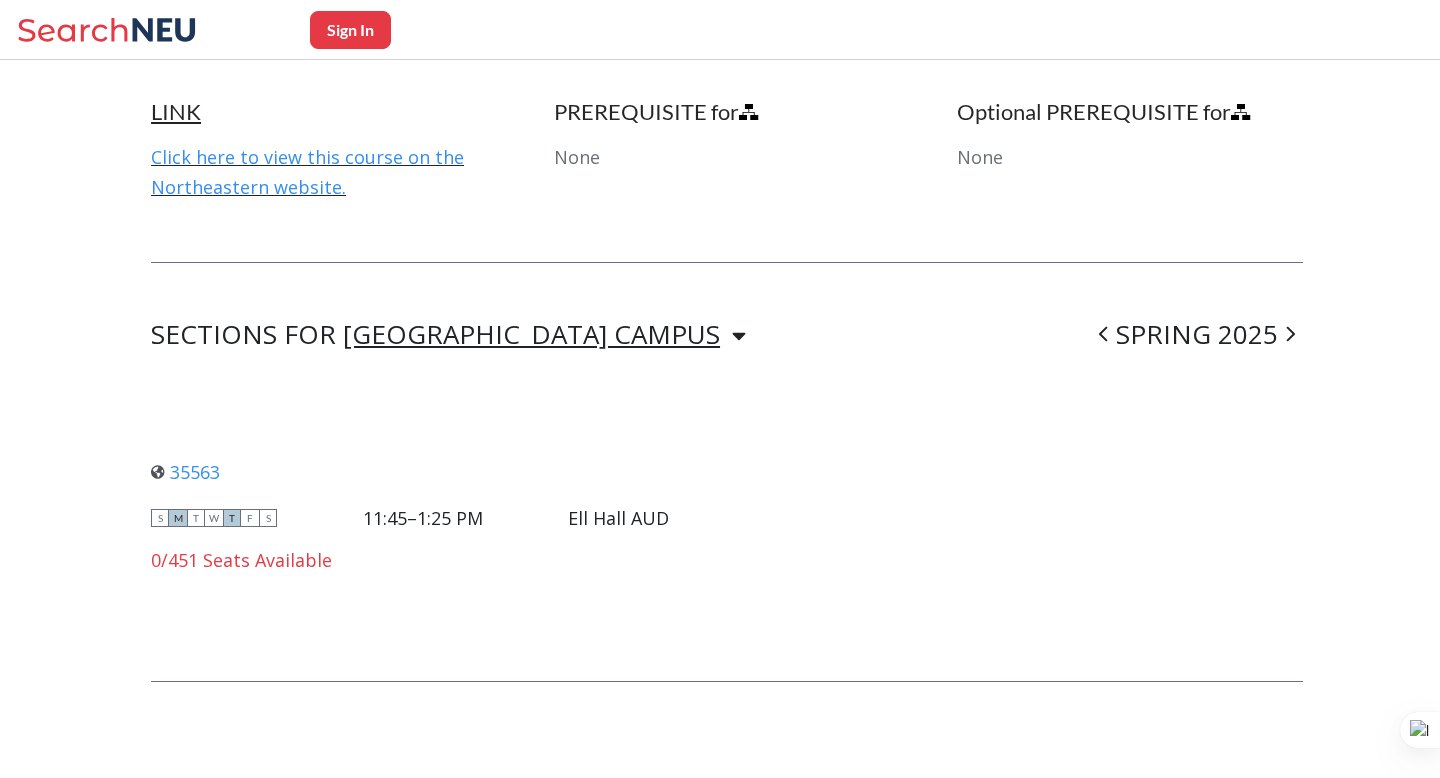 click on "SECTIONS FOR   [GEOGRAPHIC_DATA] CAMPUS [GEOGRAPHIC_DATA] CAMPUS [GEOGRAPHIC_DATA], [GEOGRAPHIC_DATA] [GEOGRAPHIC_DATA] 2025" at bounding box center (727, 335) 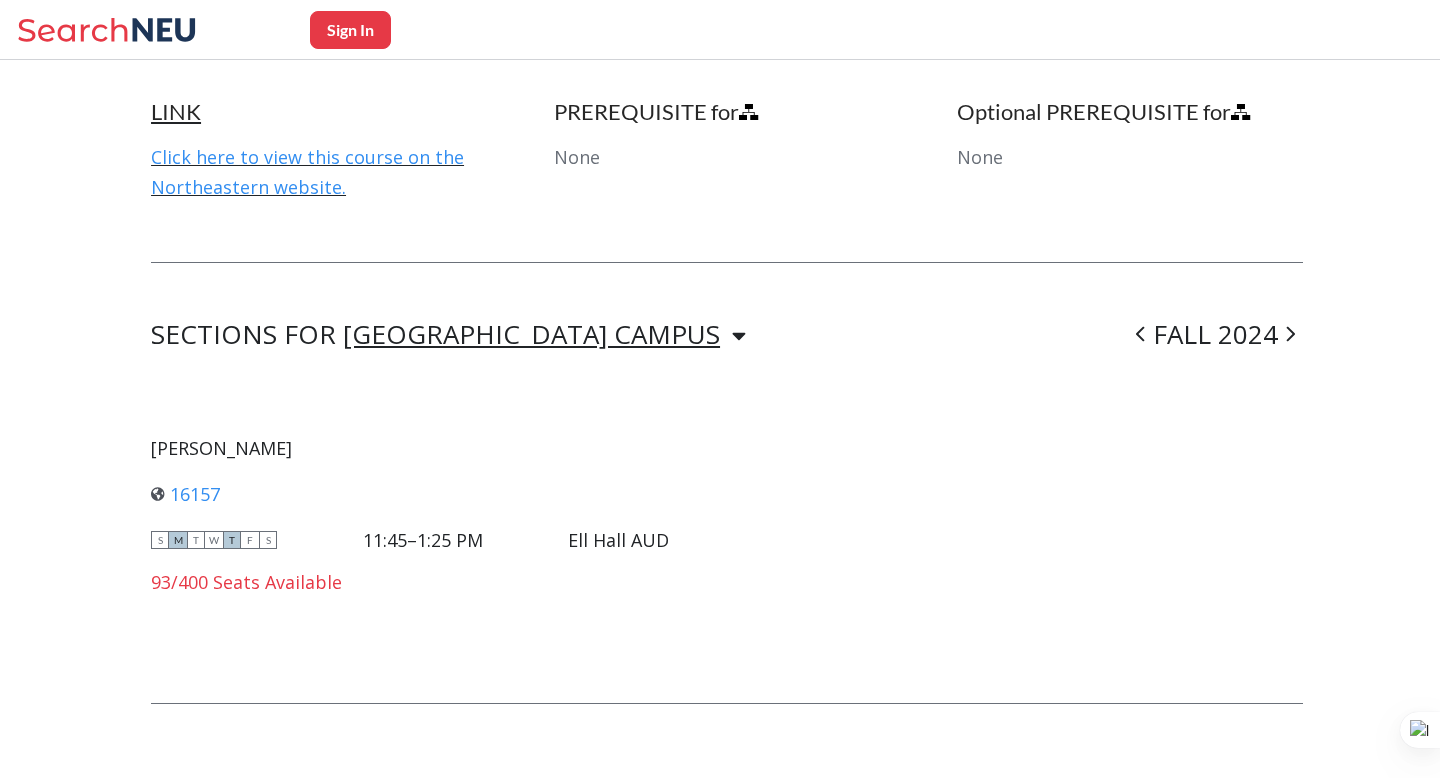 click 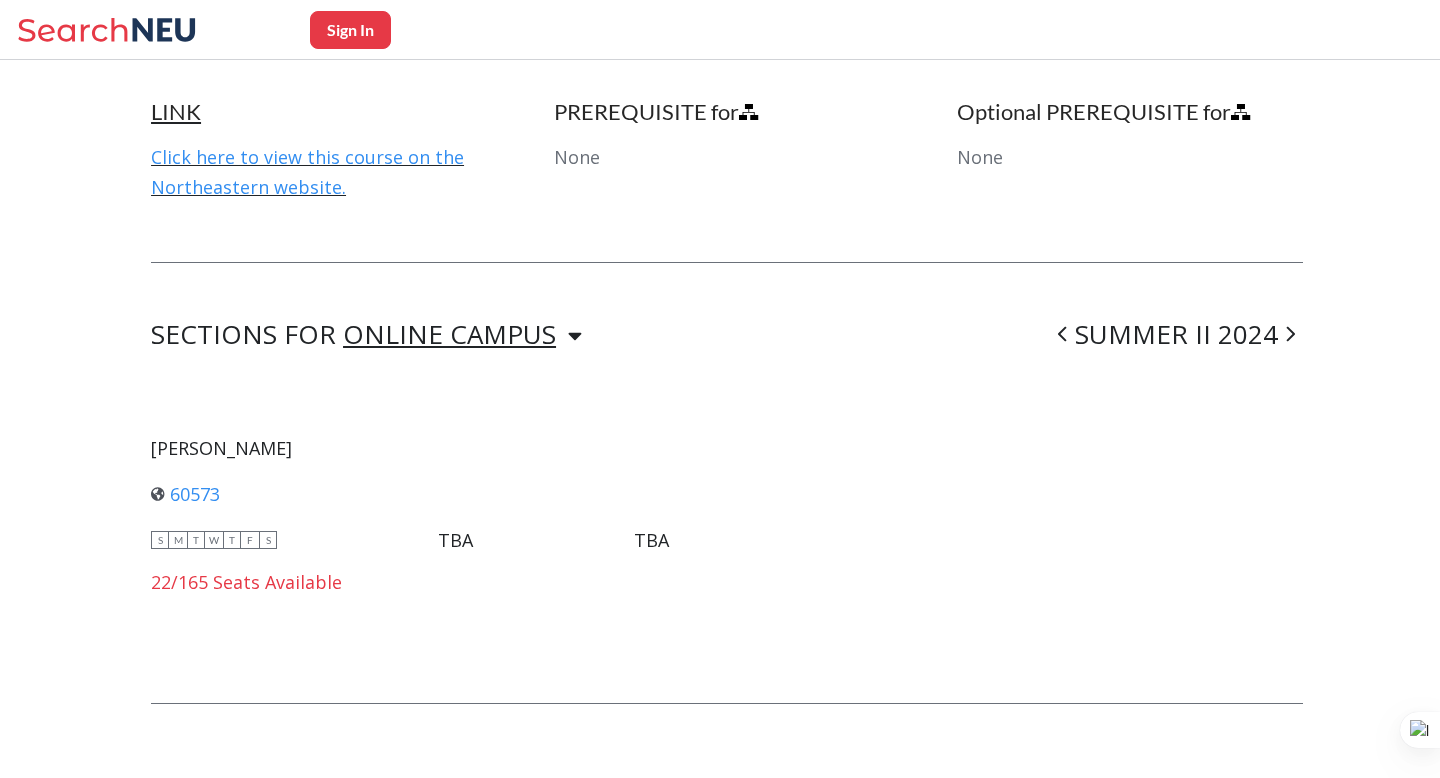 click at bounding box center (1062, 334) 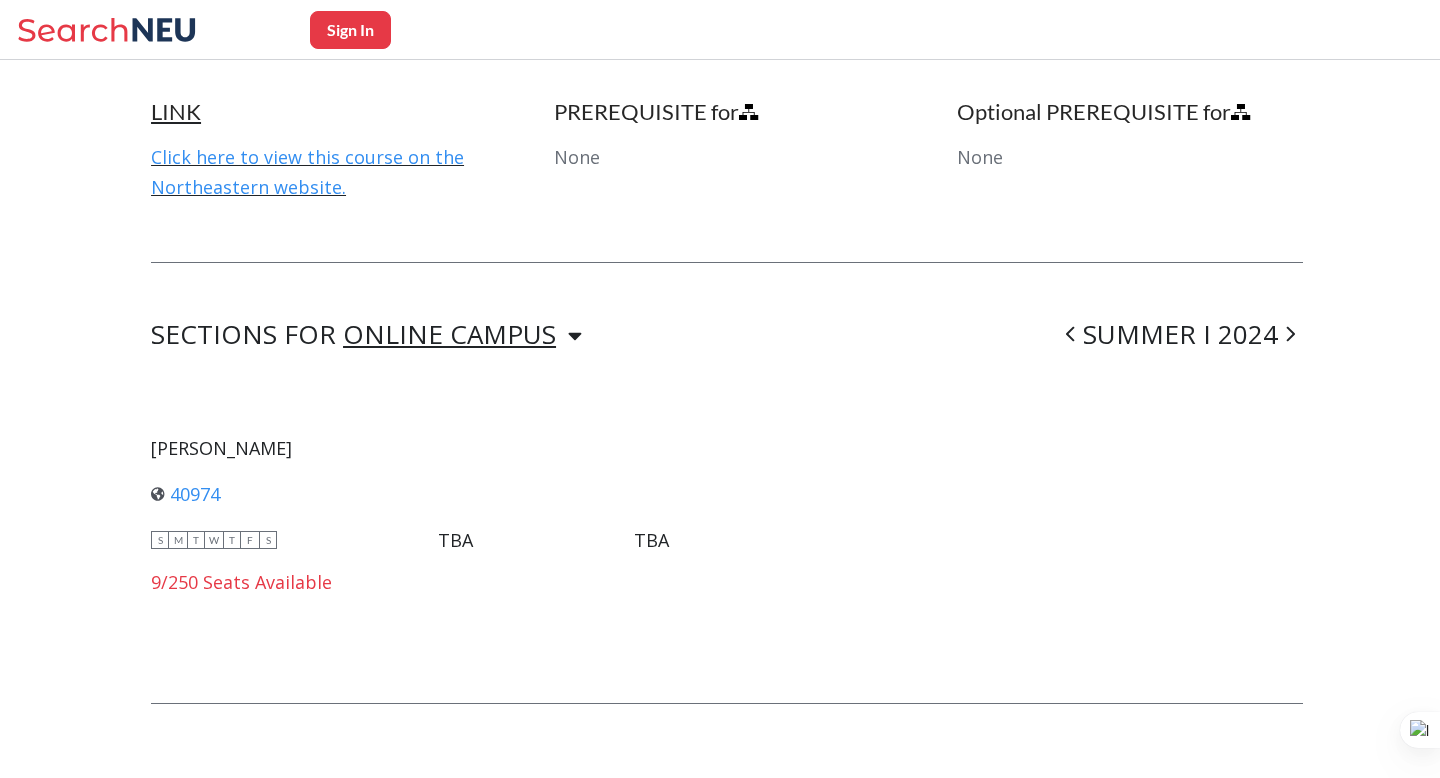 click 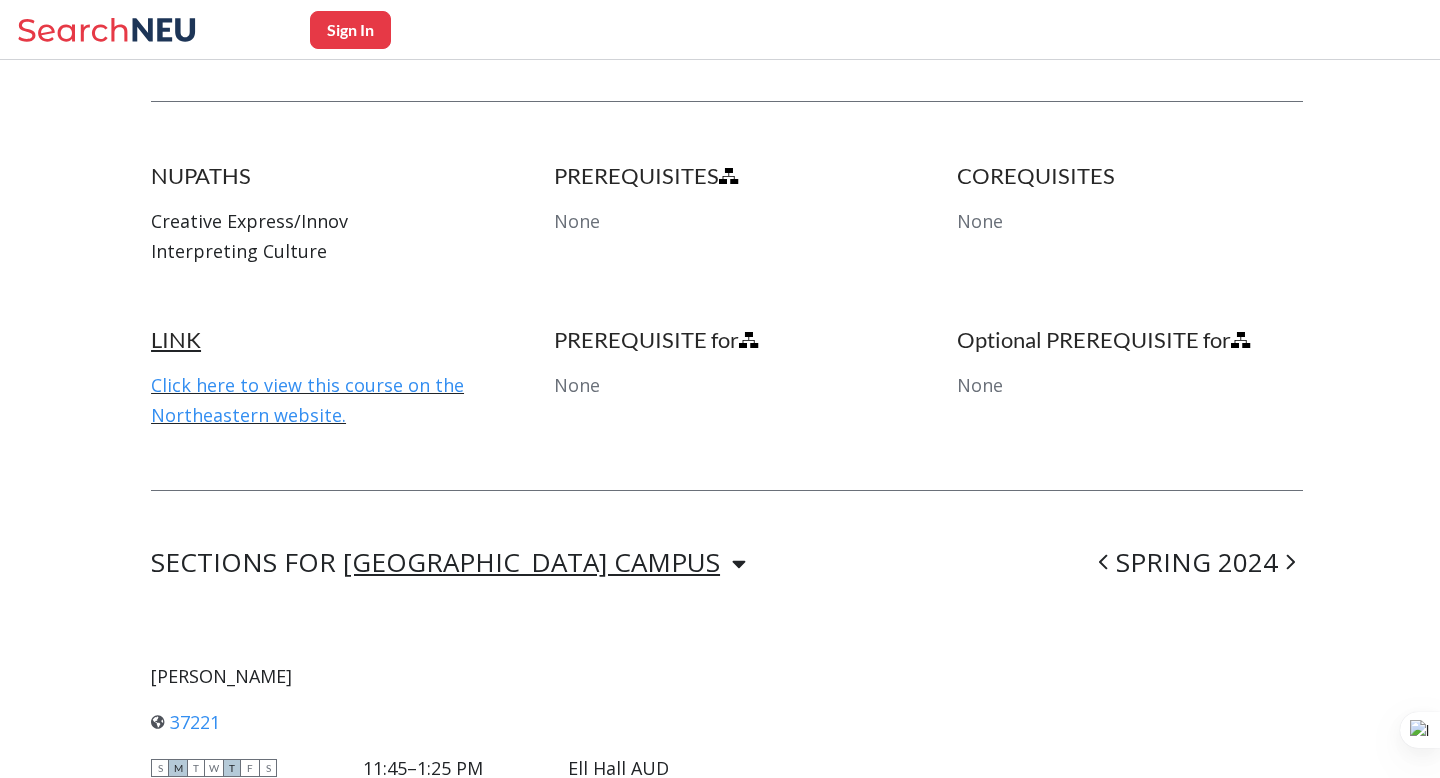 scroll, scrollTop: 1030, scrollLeft: 0, axis: vertical 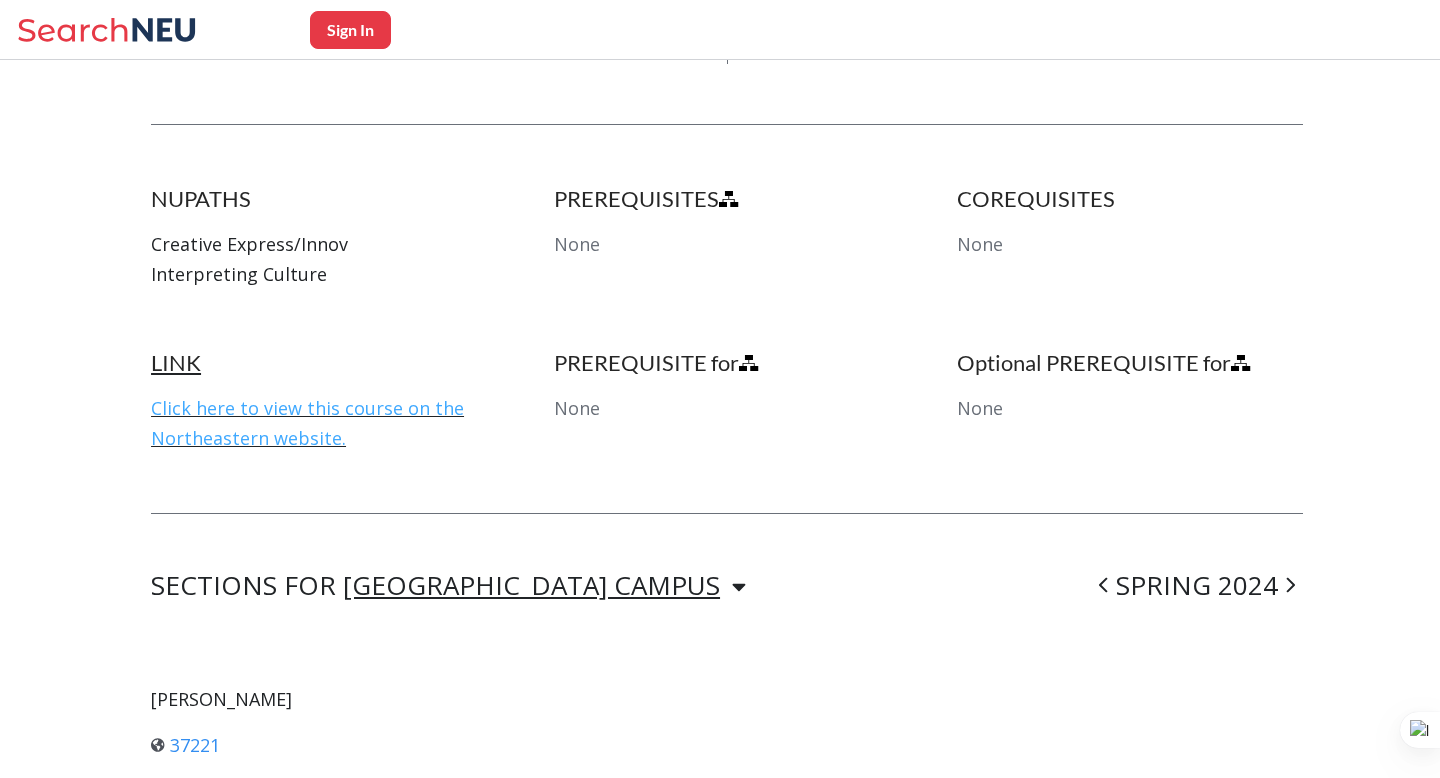 click on "Click here to view this course on the Northeastern website." at bounding box center (307, 423) 